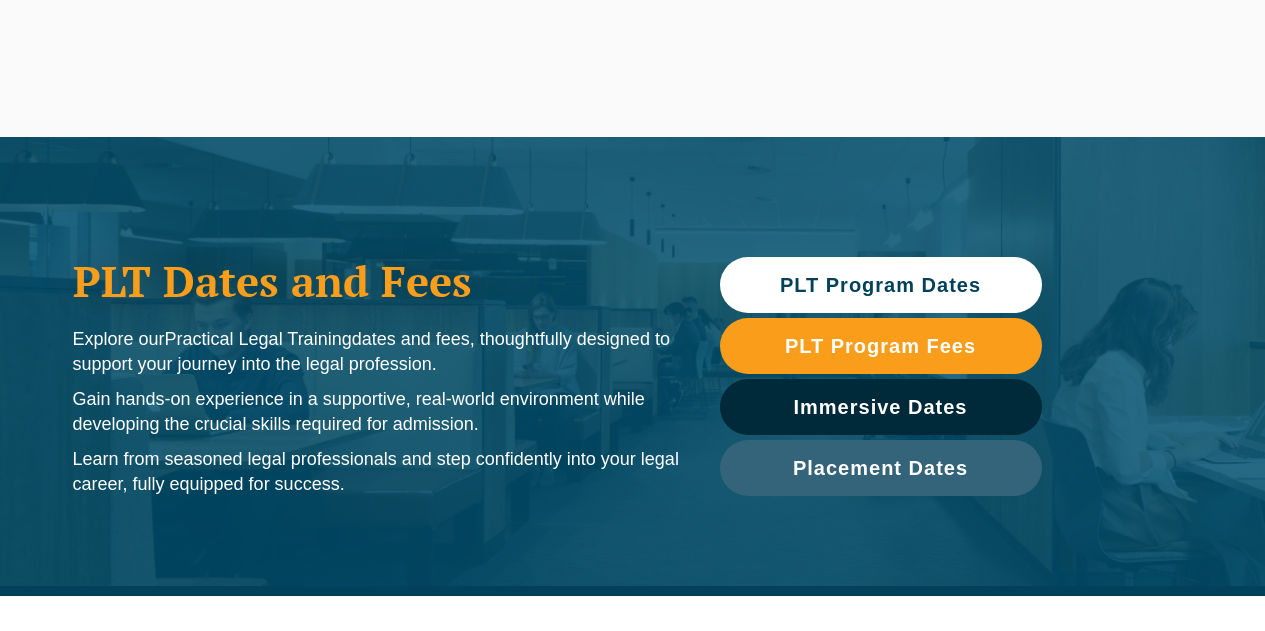 scroll, scrollTop: 0, scrollLeft: 0, axis: both 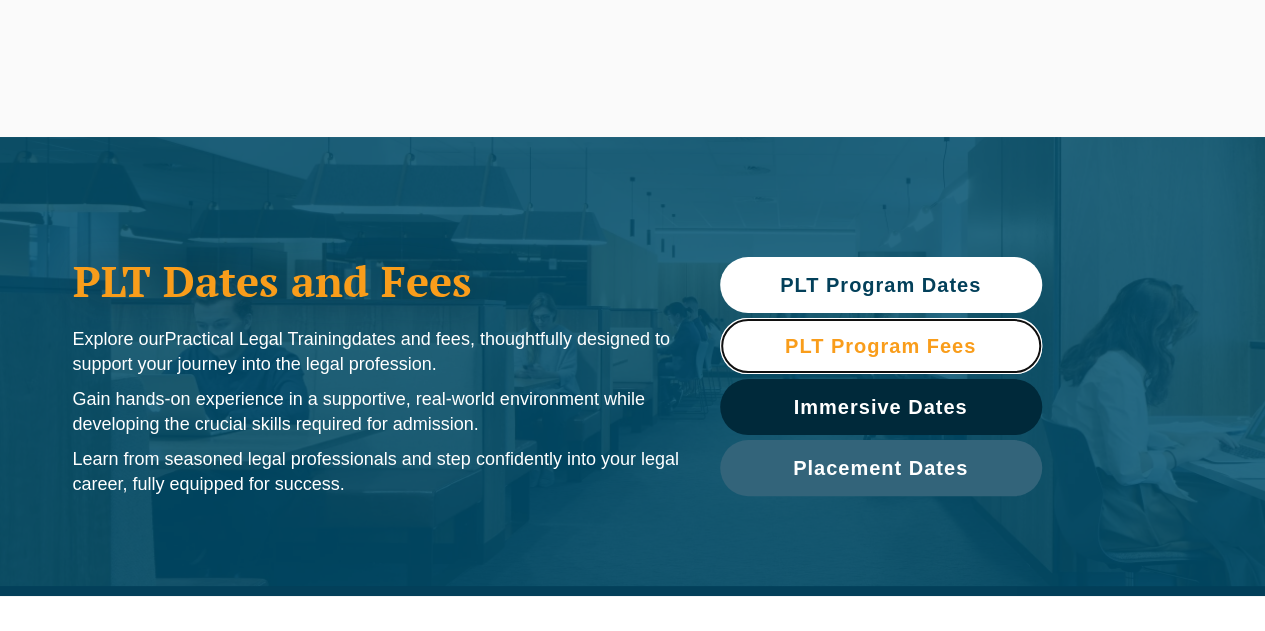click on "PLT Program Fees" at bounding box center (880, 346) 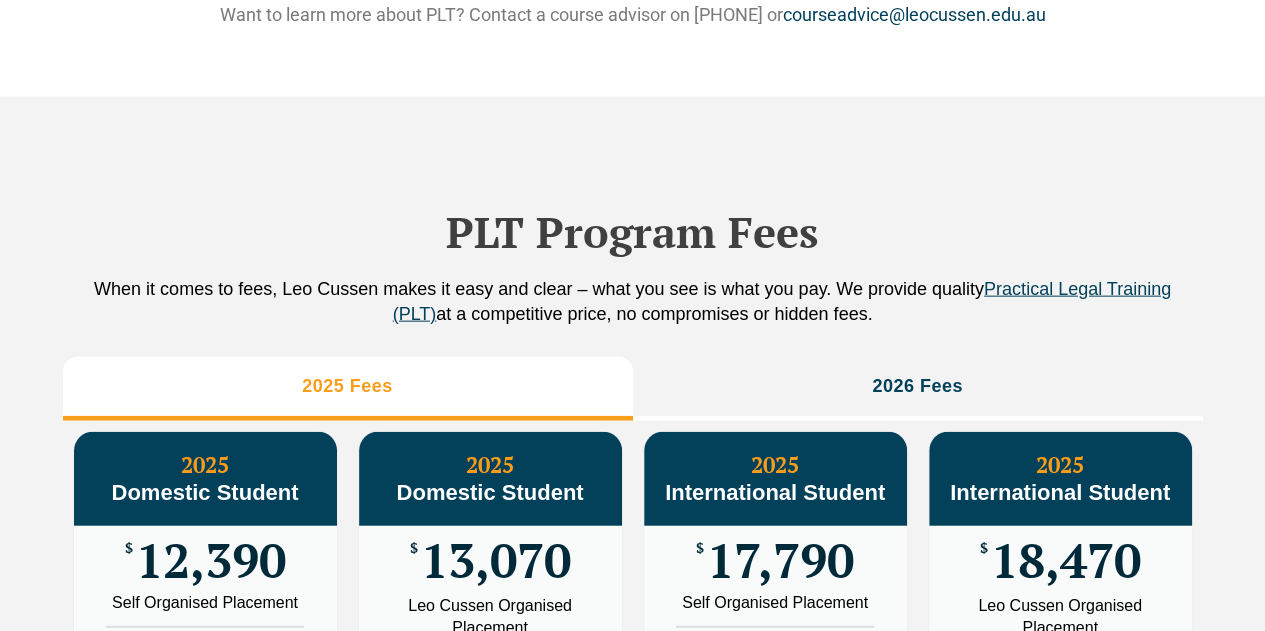 scroll, scrollTop: 2220, scrollLeft: 0, axis: vertical 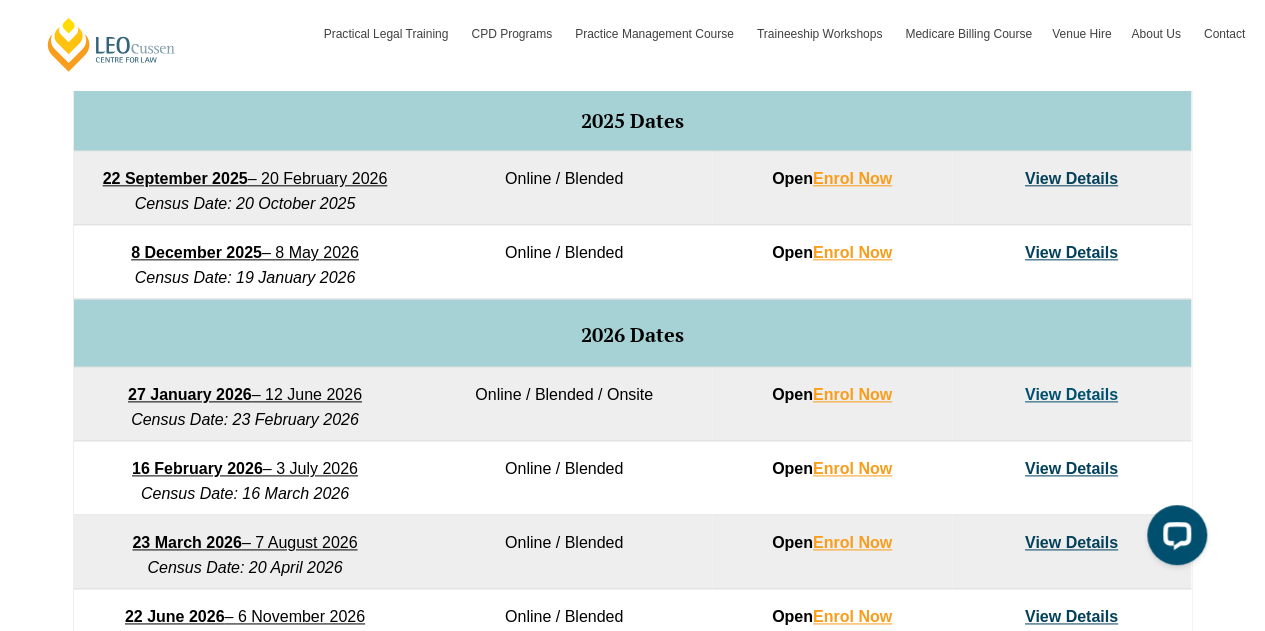 click on "View Details" at bounding box center (1071, 394) 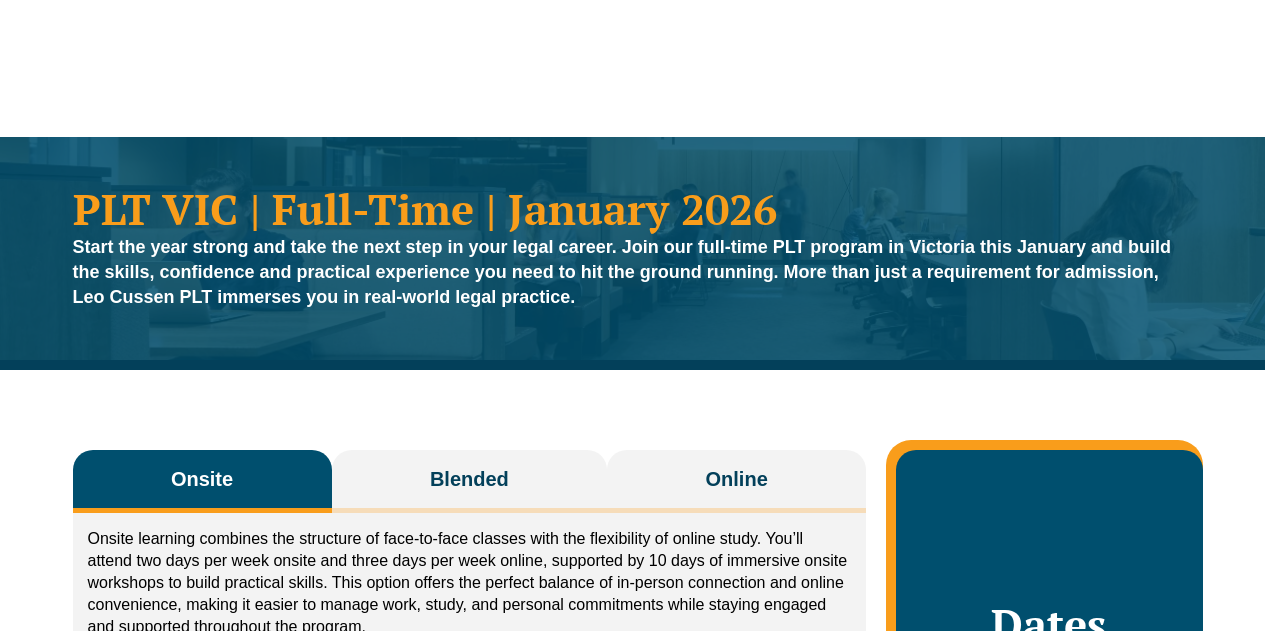 scroll, scrollTop: 0, scrollLeft: 0, axis: both 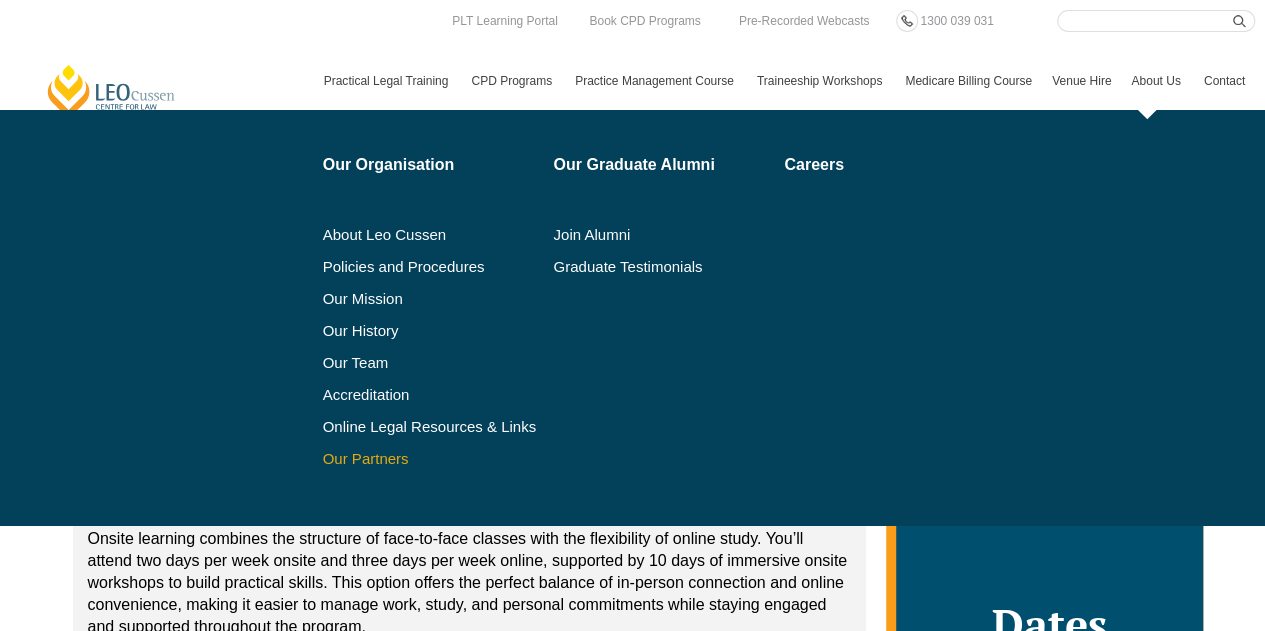 click on "Our Partners" at bounding box center [431, 459] 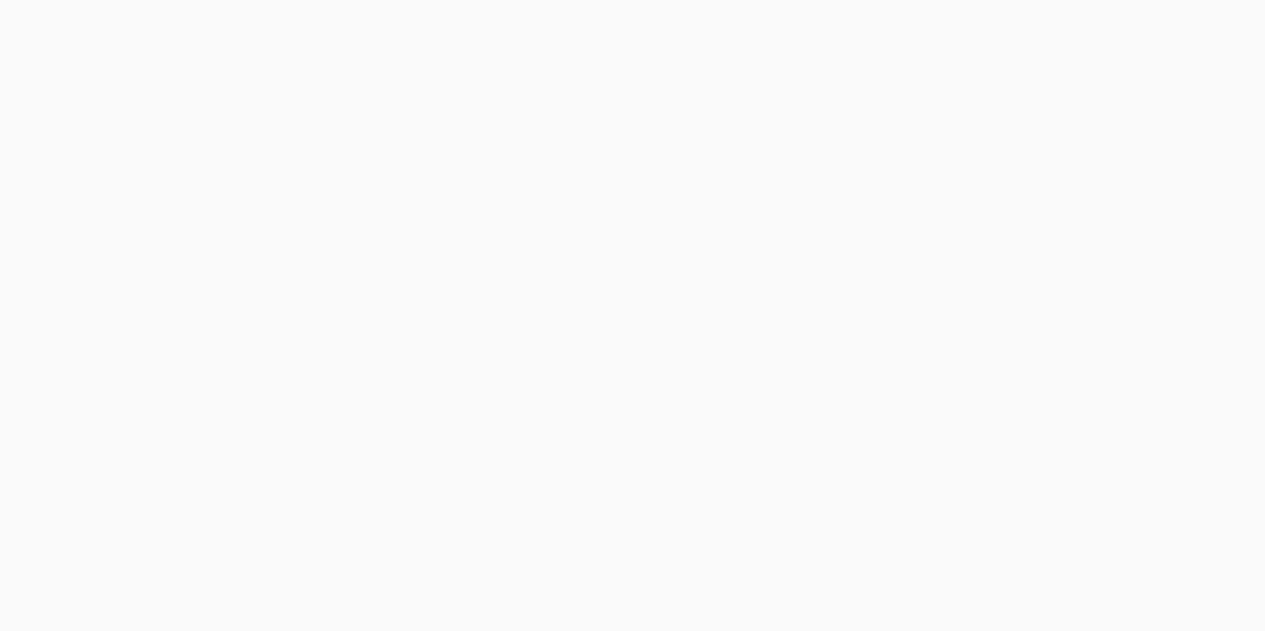 scroll, scrollTop: 0, scrollLeft: 0, axis: both 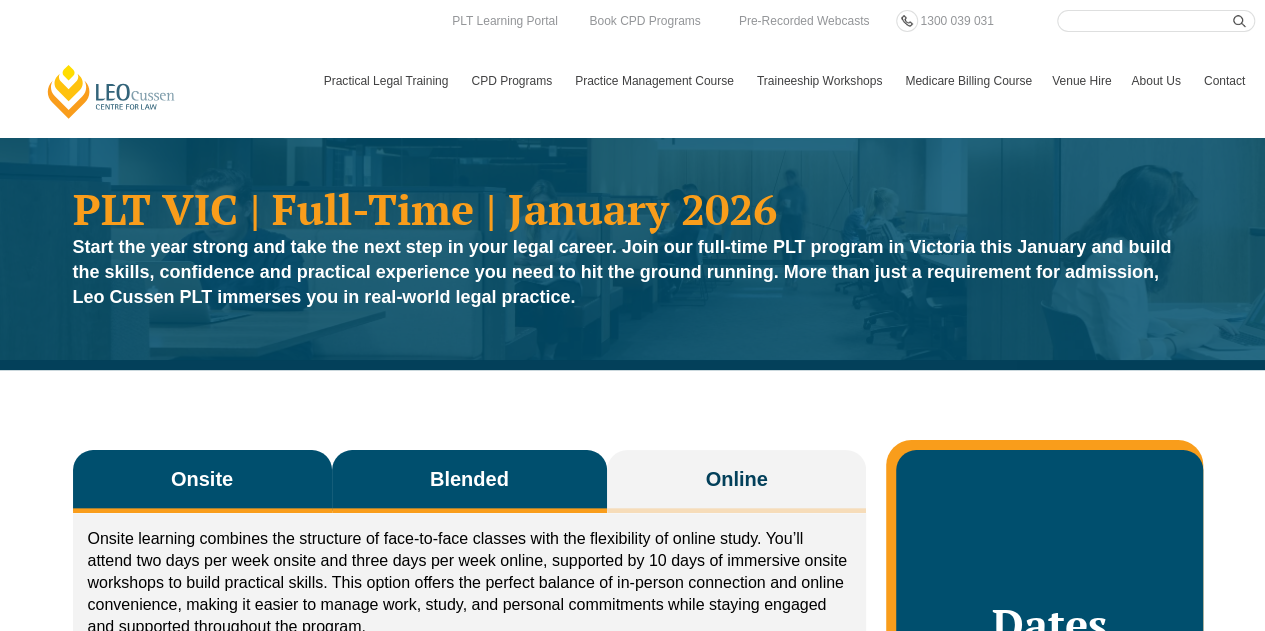 click on "Blended" at bounding box center [469, 479] 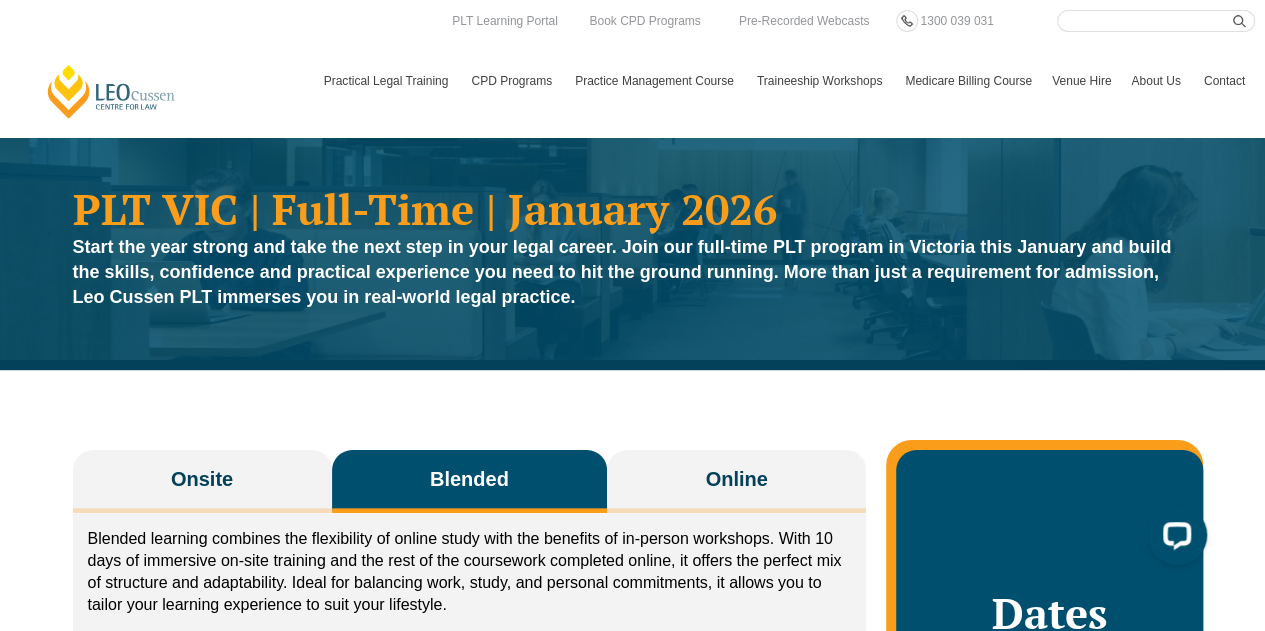 scroll, scrollTop: 0, scrollLeft: 0, axis: both 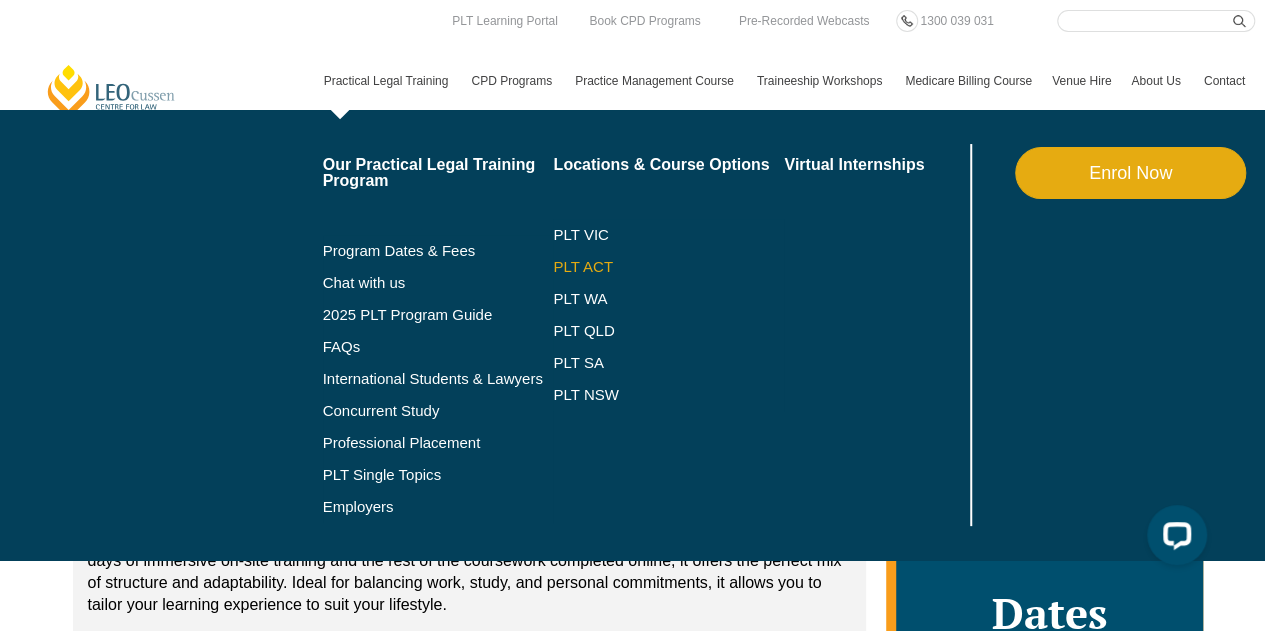 click on "PLT ACT" at bounding box center (668, 267) 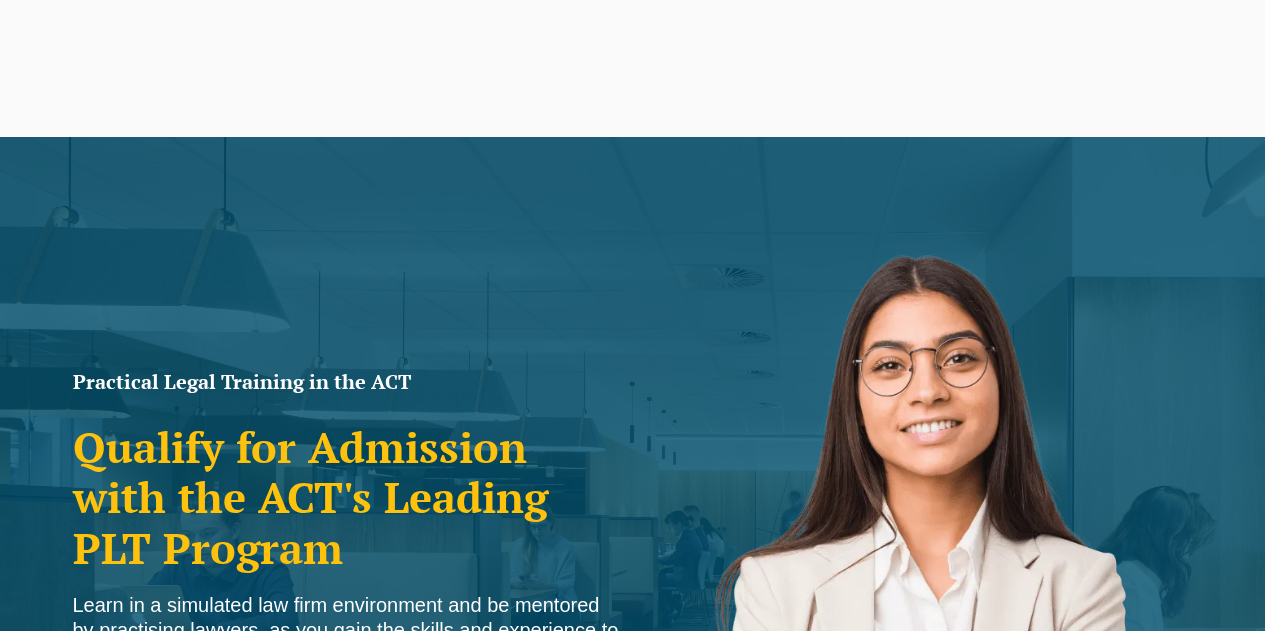 scroll, scrollTop: 0, scrollLeft: 0, axis: both 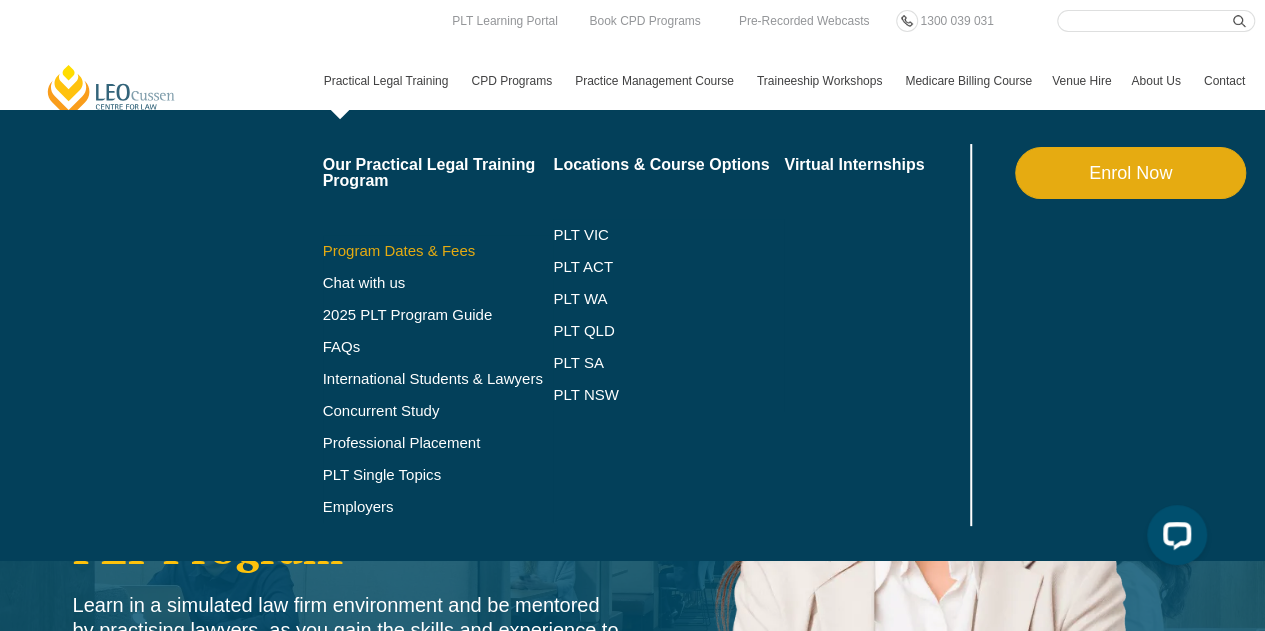 click on "Program Dates & Fees" at bounding box center [438, 251] 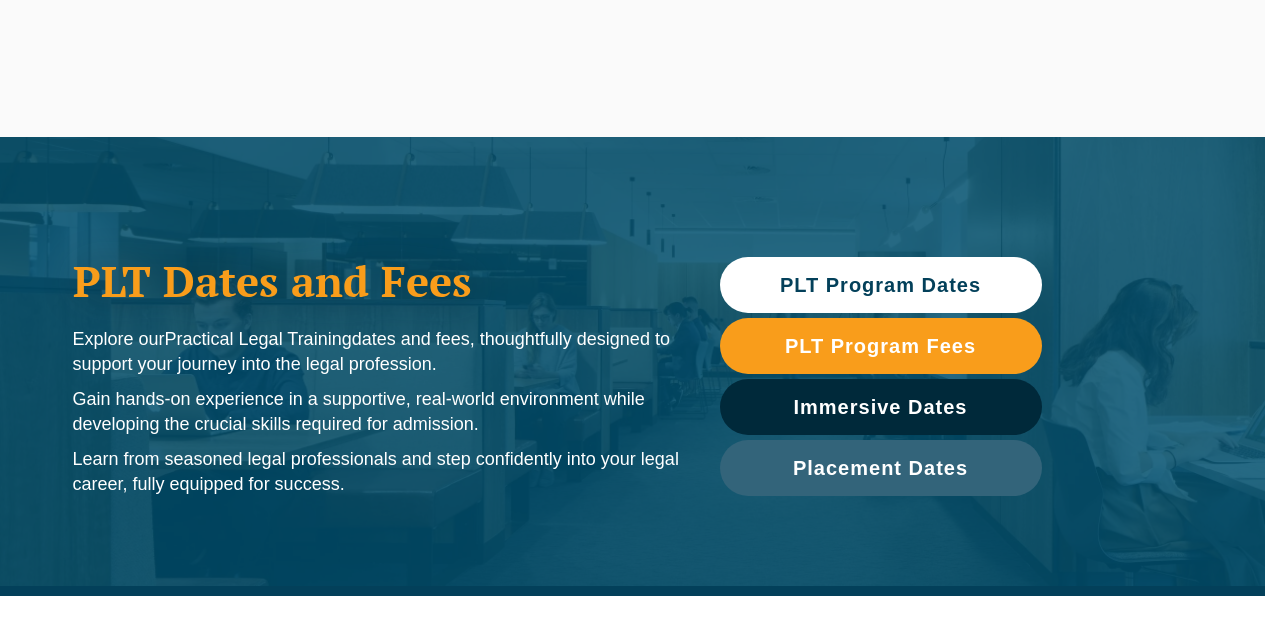 scroll, scrollTop: 0, scrollLeft: 0, axis: both 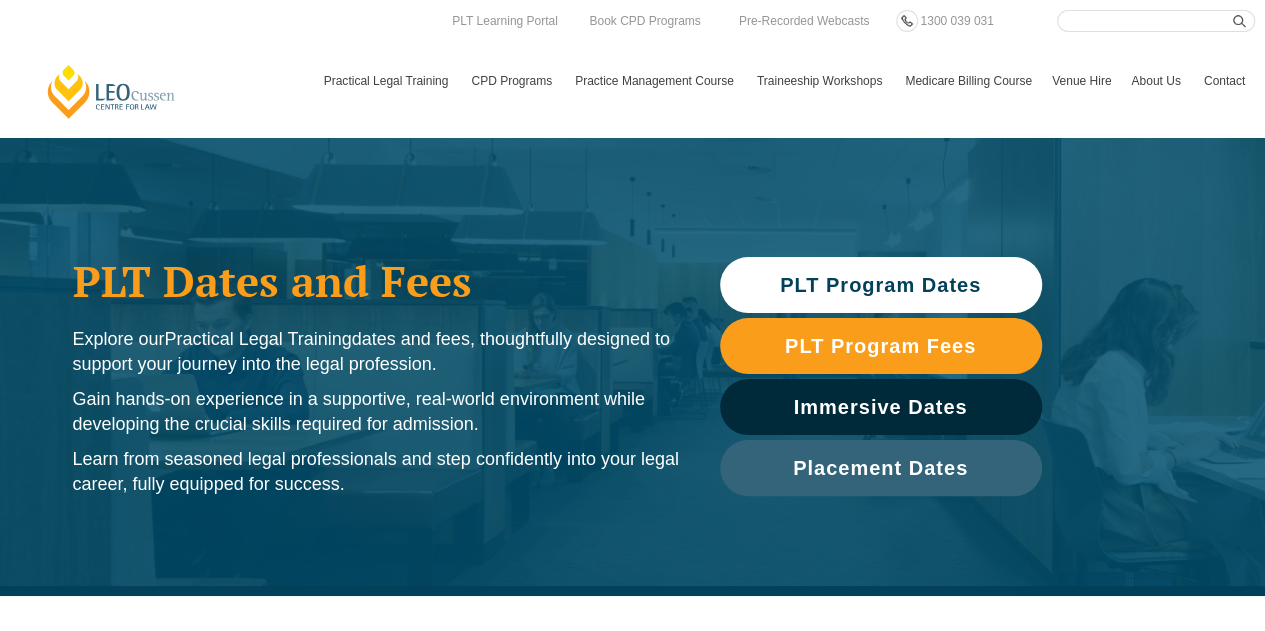 click on "PLT Program Dates" at bounding box center (881, 285) 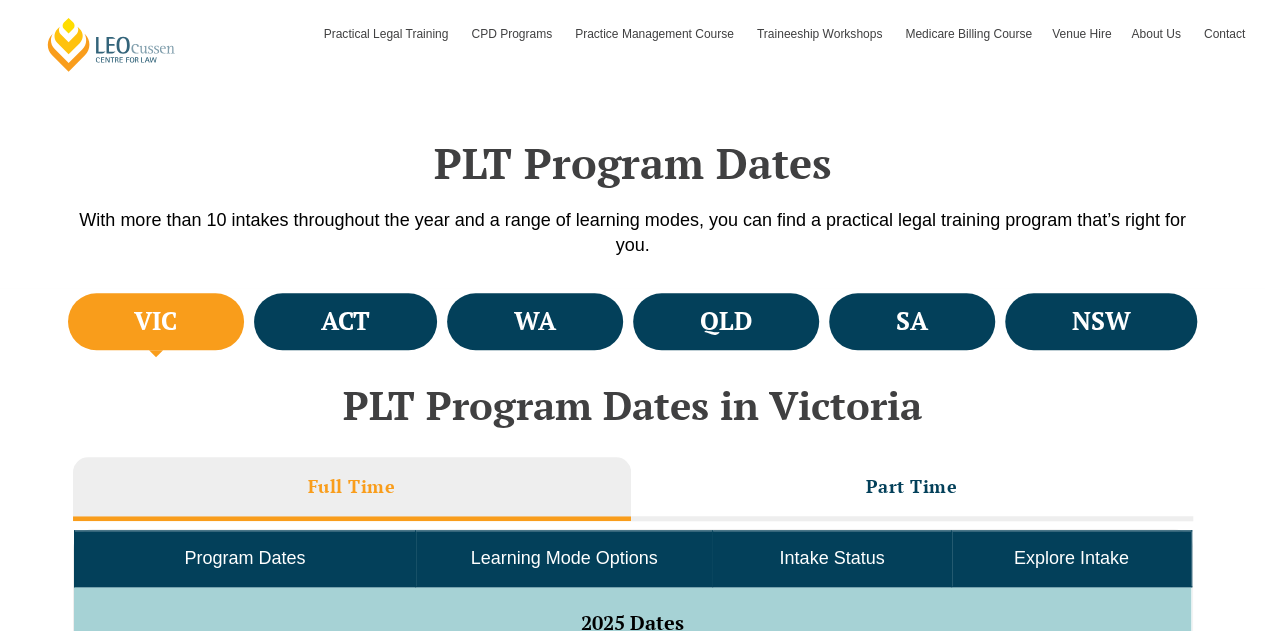scroll, scrollTop: 596, scrollLeft: 0, axis: vertical 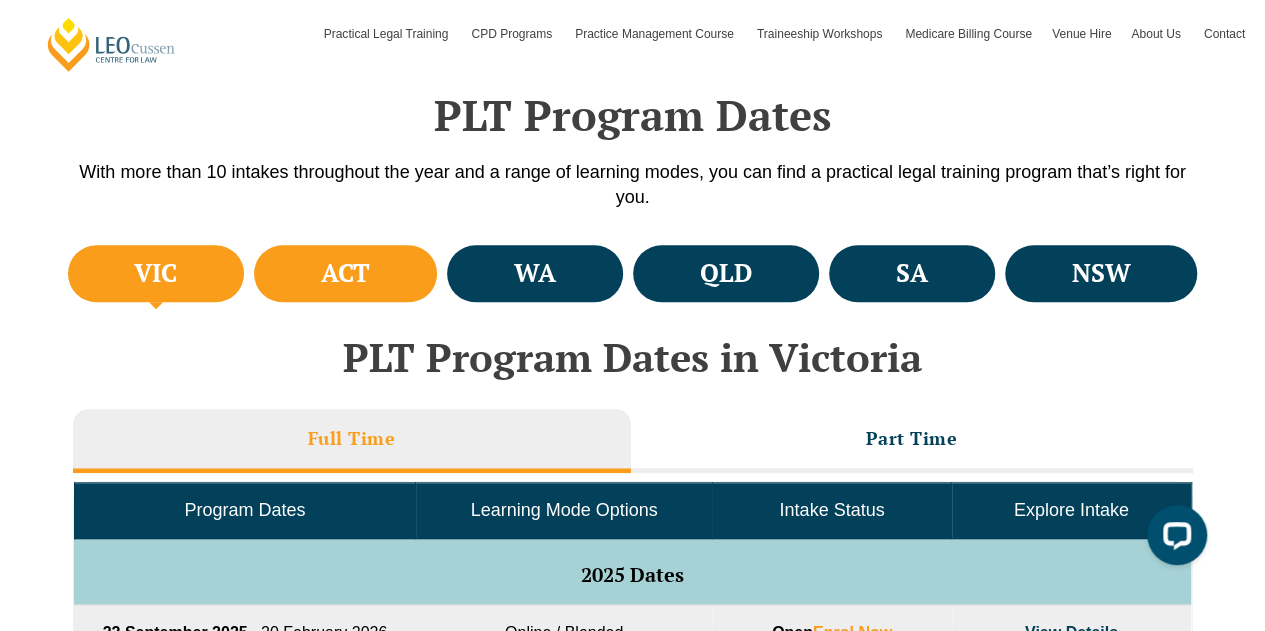 click on "ACT" at bounding box center [345, 273] 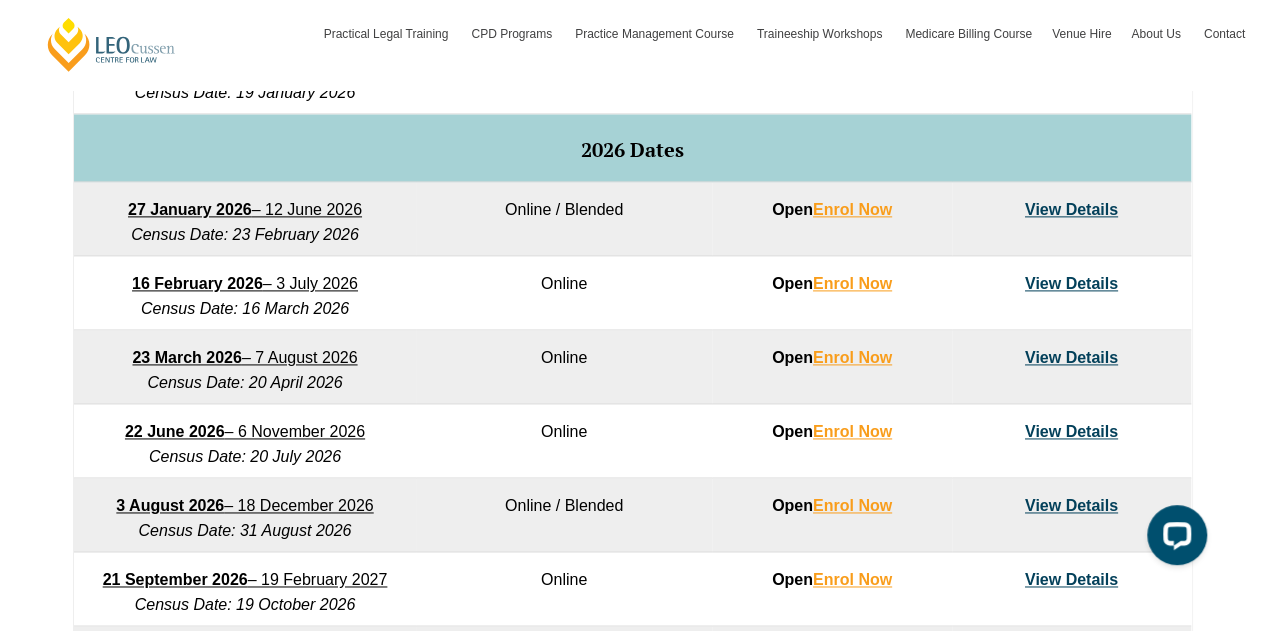 scroll, scrollTop: 1183, scrollLeft: 0, axis: vertical 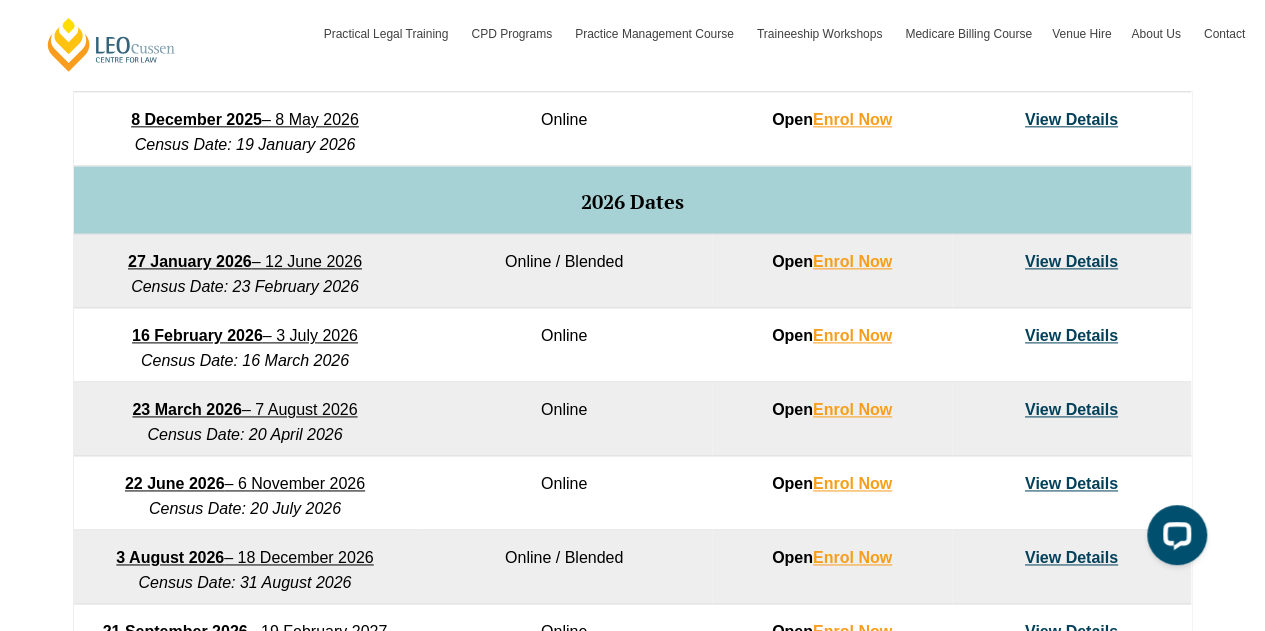 click on "View Details" at bounding box center (1071, 261) 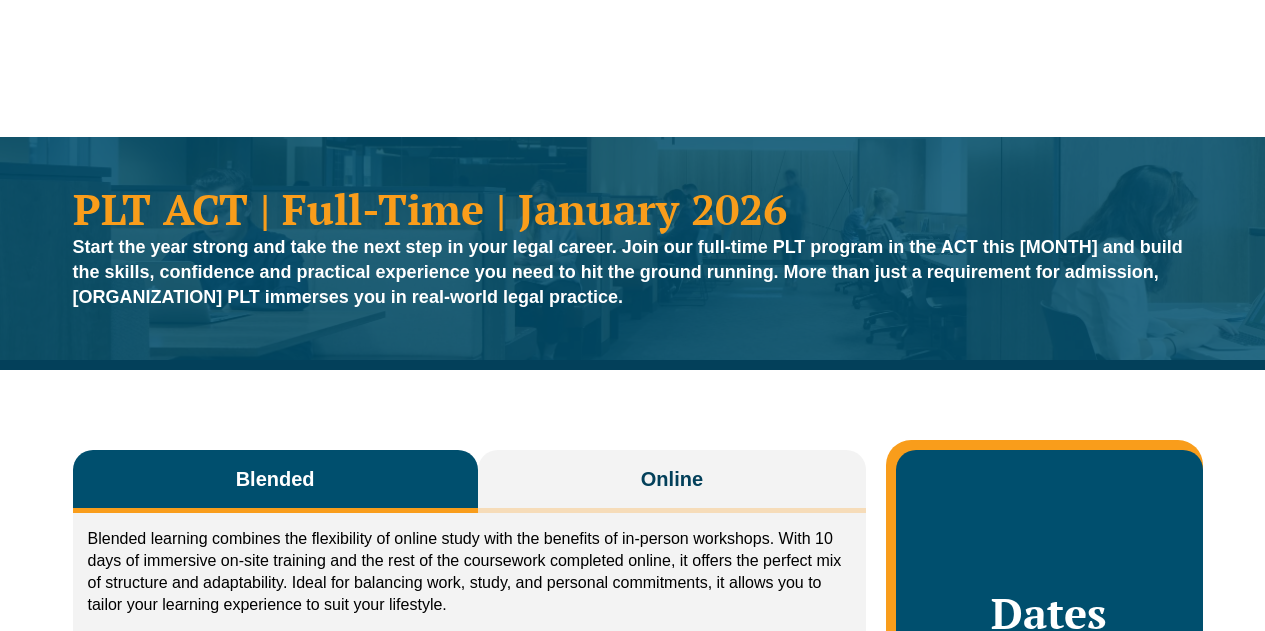 scroll, scrollTop: 0, scrollLeft: 0, axis: both 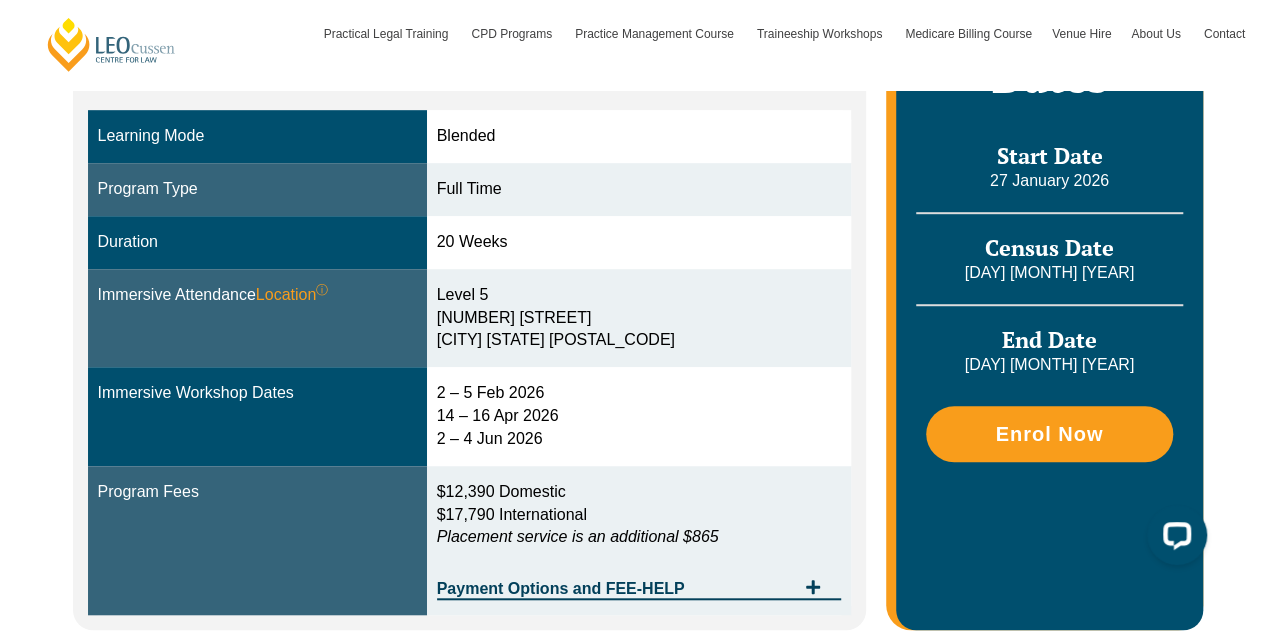 drag, startPoint x: 1270, startPoint y: 49, endPoint x: 1279, endPoint y: 95, distance: 46.872166 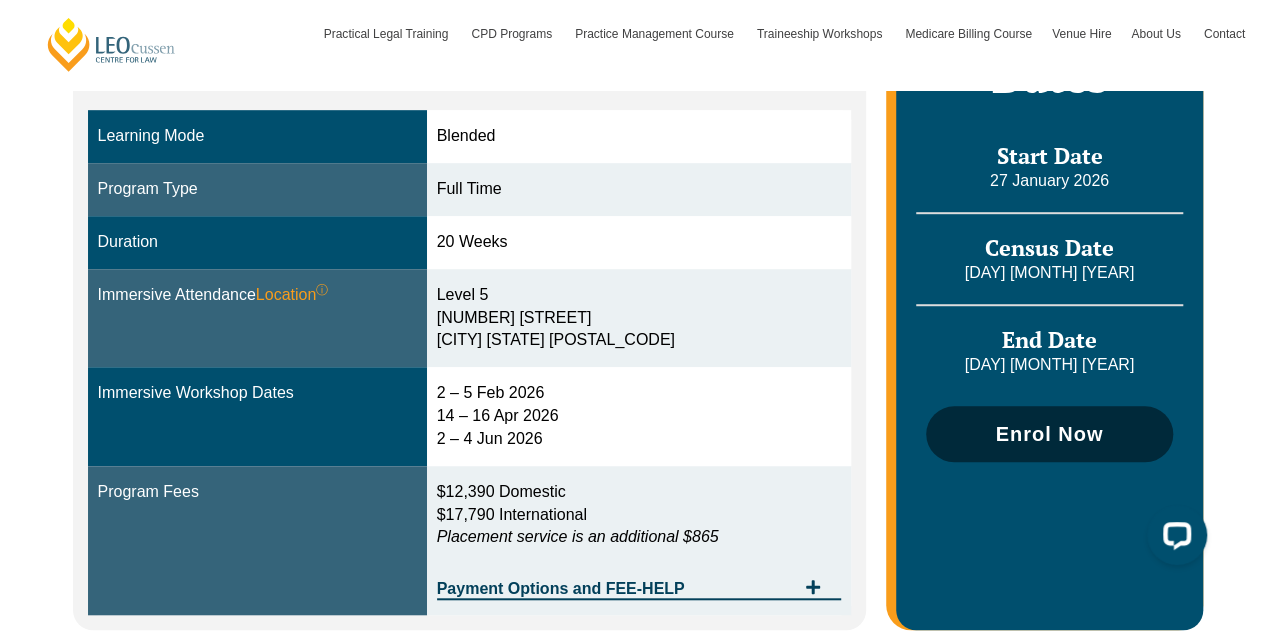 scroll, scrollTop: 1088, scrollLeft: 0, axis: vertical 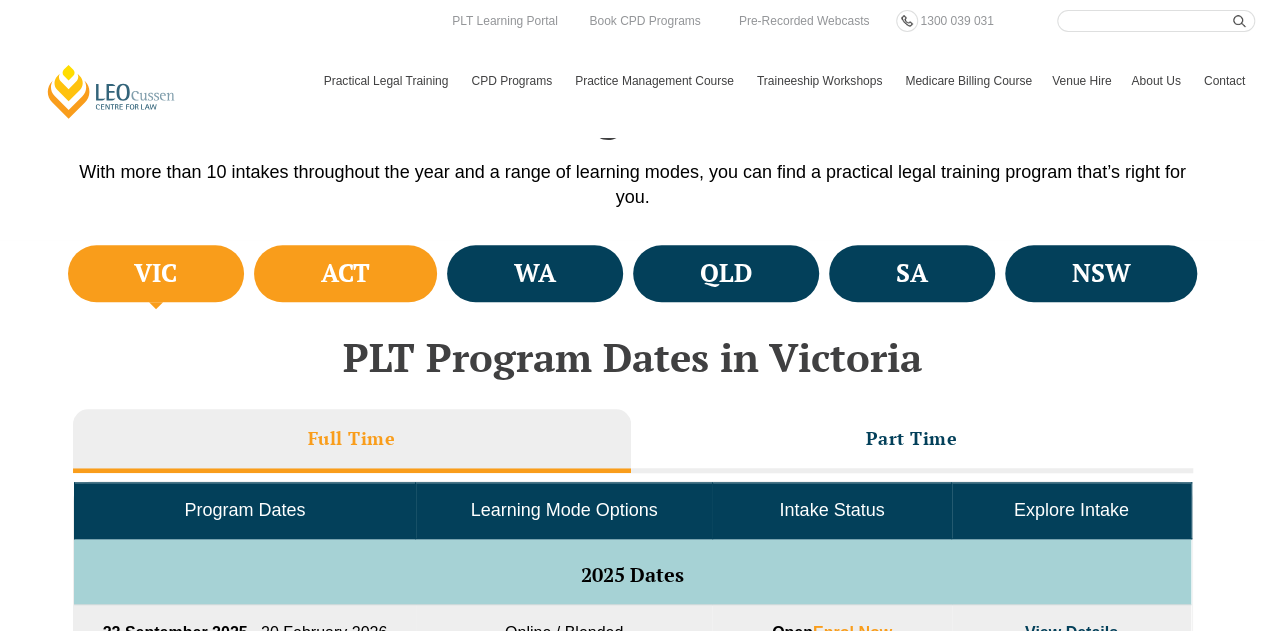 click on "ACT" at bounding box center [345, 273] 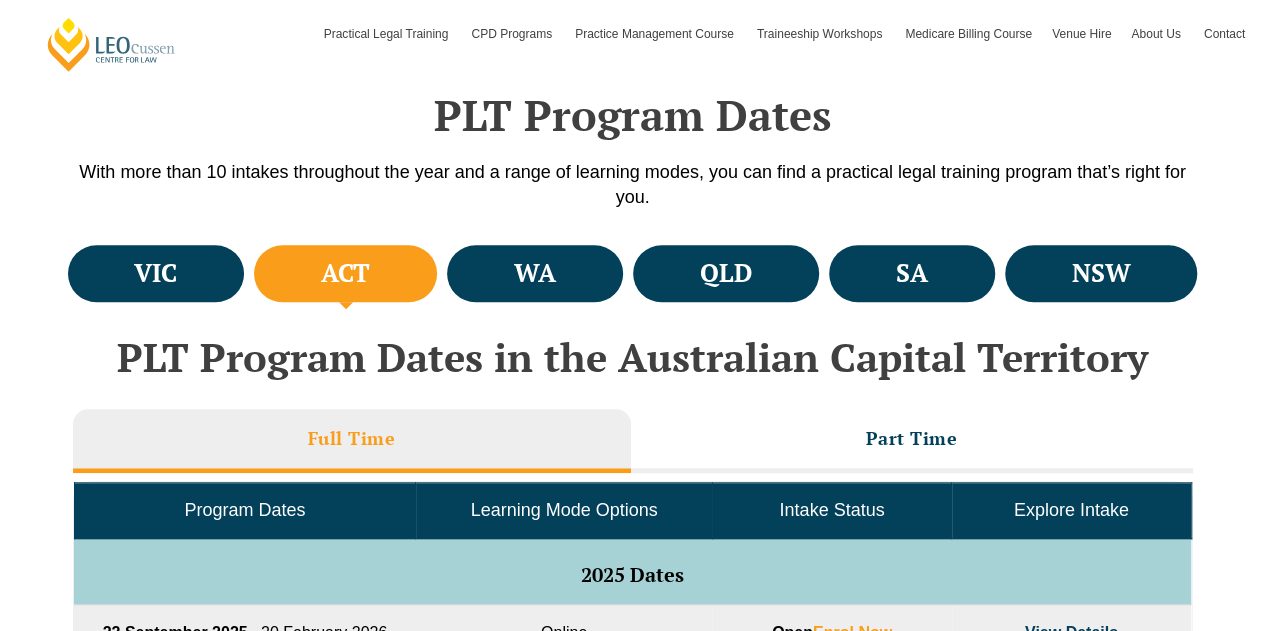 scroll, scrollTop: 1054, scrollLeft: 0, axis: vertical 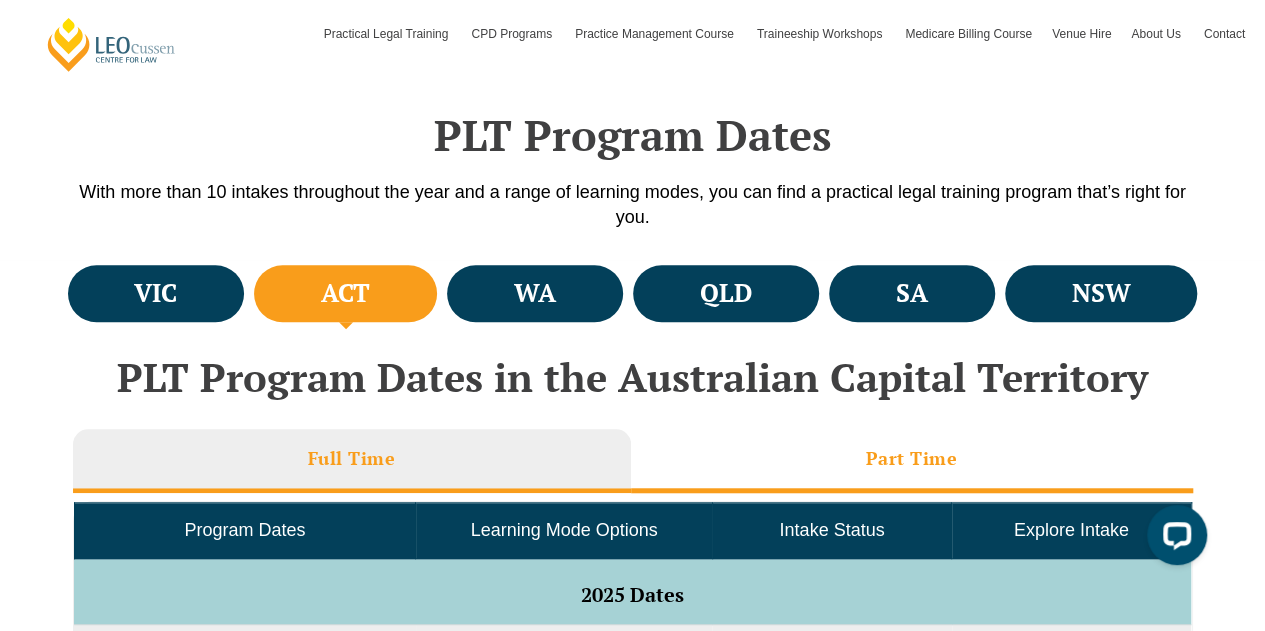 click on "Part Time" at bounding box center (912, 458) 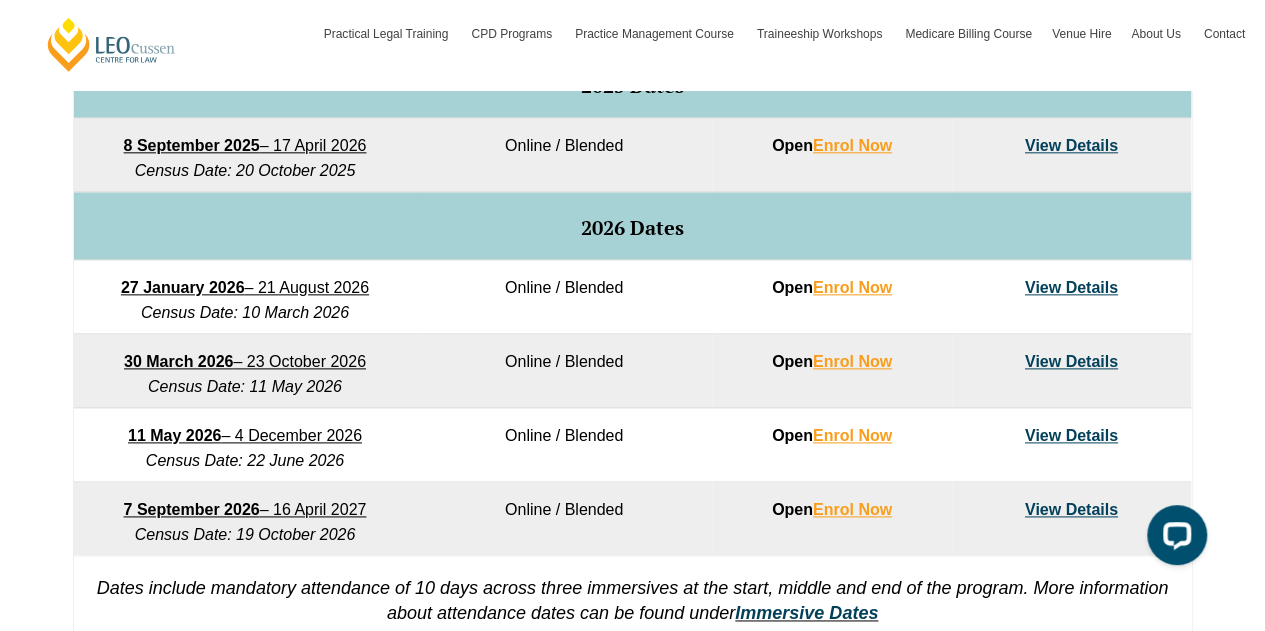 scroll, scrollTop: 1084, scrollLeft: 0, axis: vertical 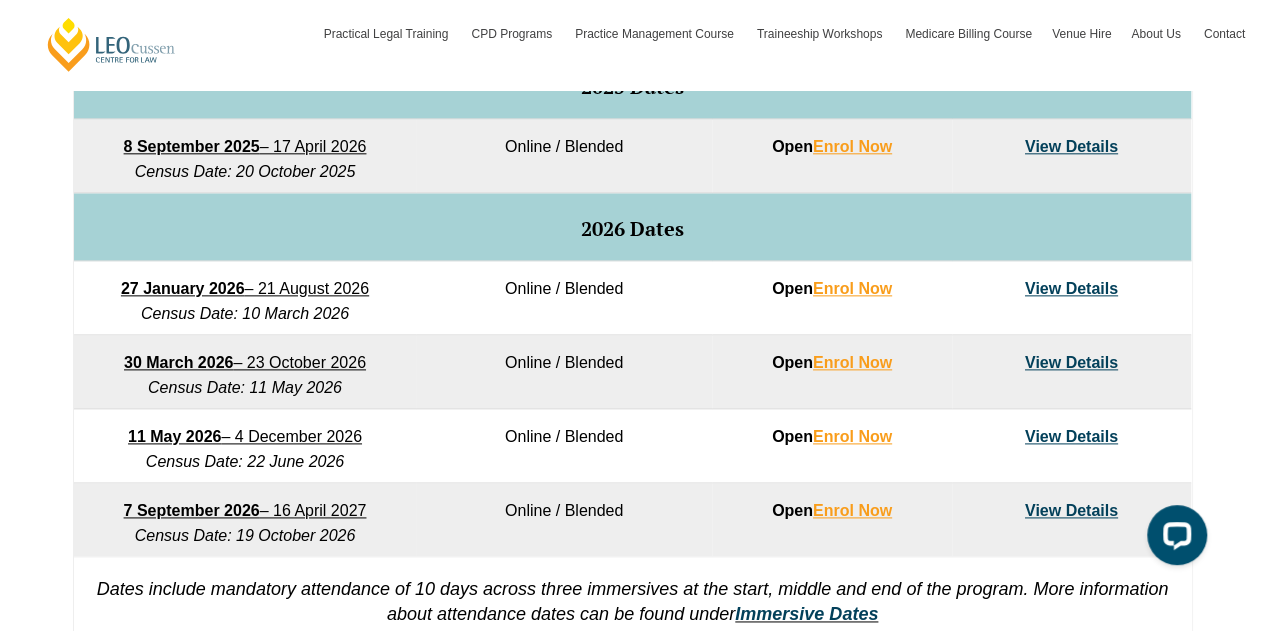 click on "View Details" at bounding box center [1071, 362] 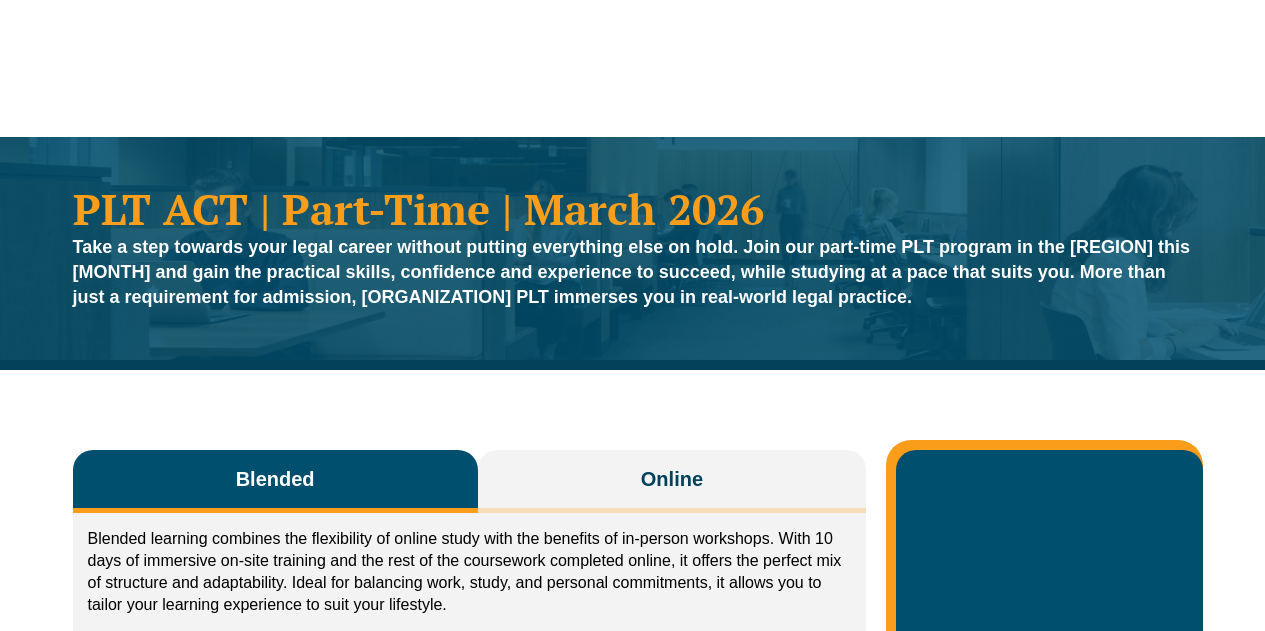 scroll, scrollTop: 0, scrollLeft: 0, axis: both 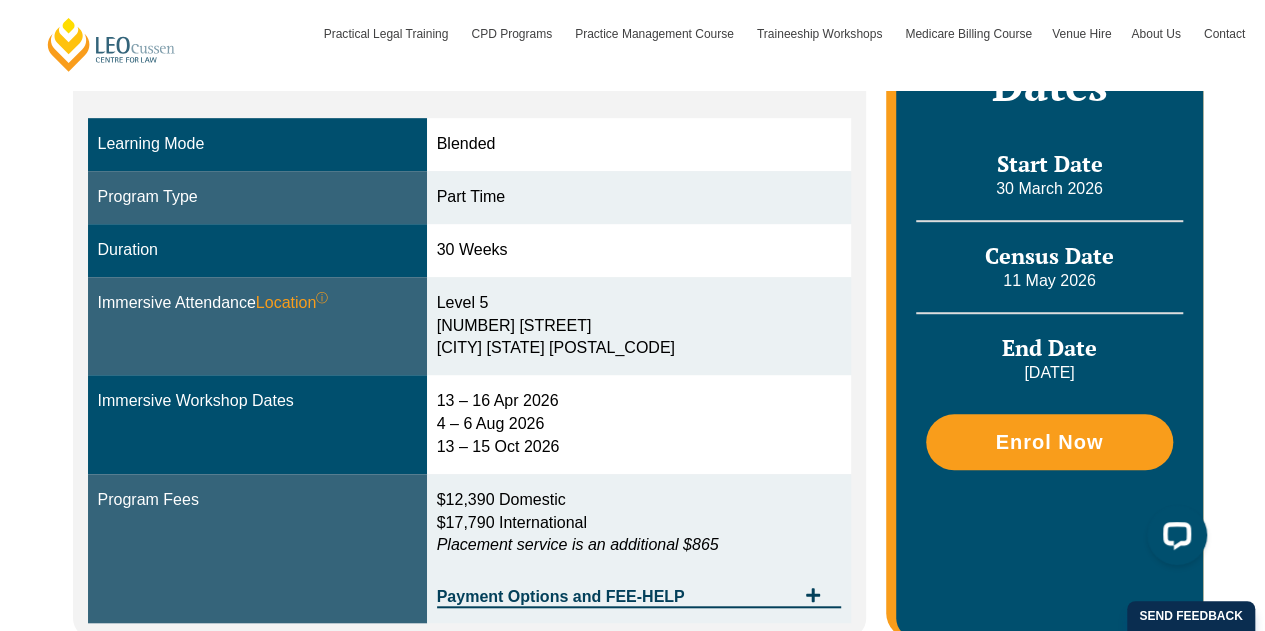 drag, startPoint x: 1273, startPoint y: 51, endPoint x: 1265, endPoint y: 103, distance: 52.611786 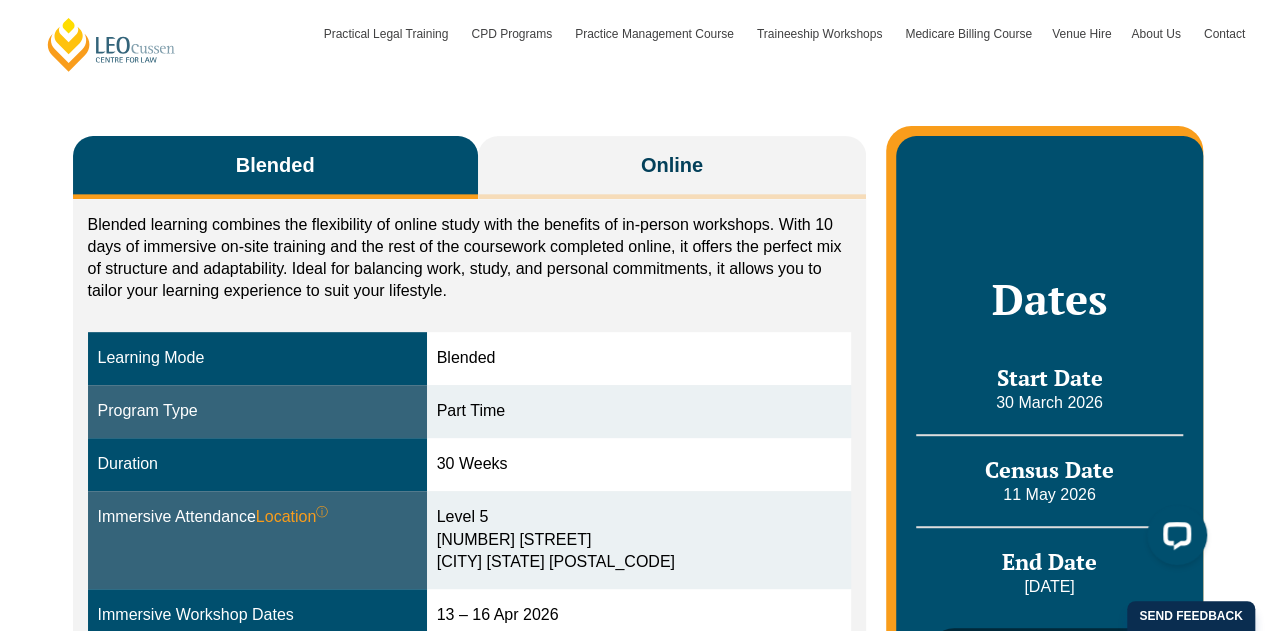 scroll, scrollTop: 312, scrollLeft: 0, axis: vertical 